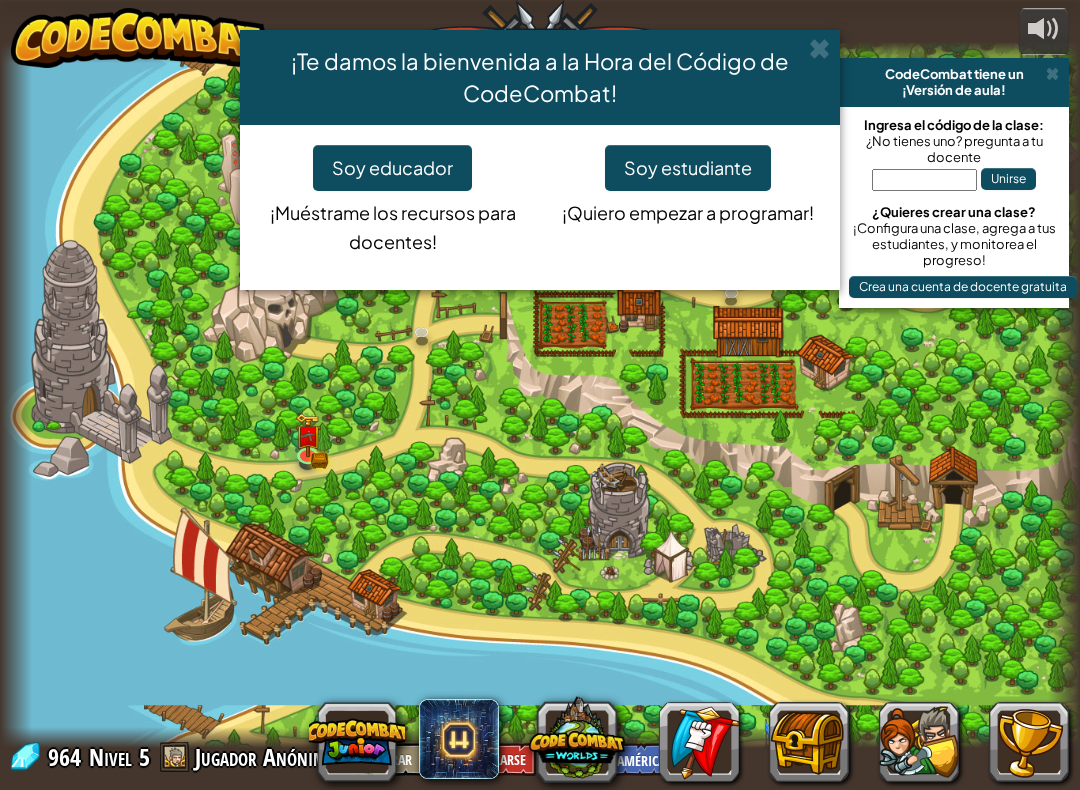 select on "es-419" 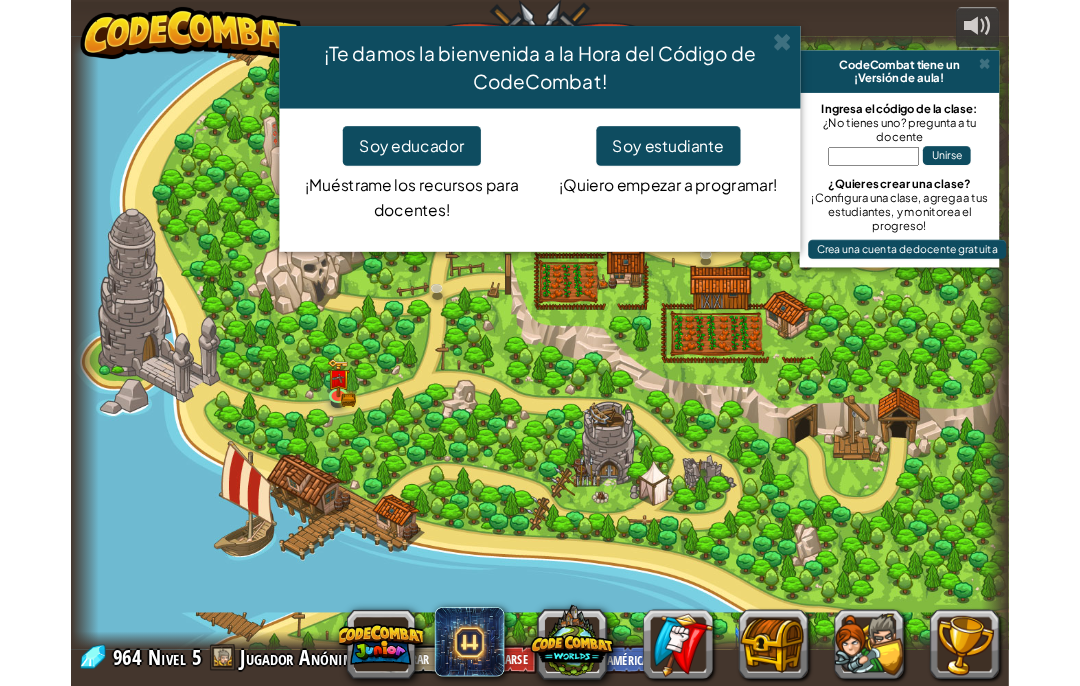 scroll, scrollTop: 0, scrollLeft: 0, axis: both 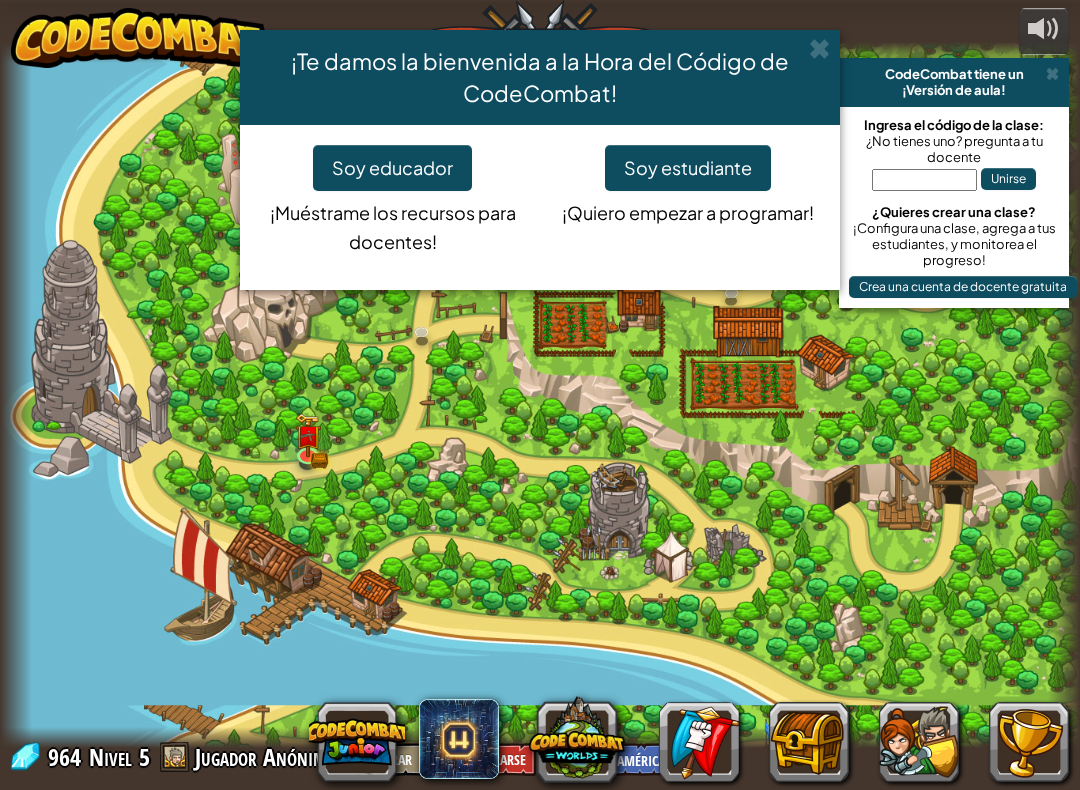 click on "Soy estudiante" at bounding box center [688, 168] 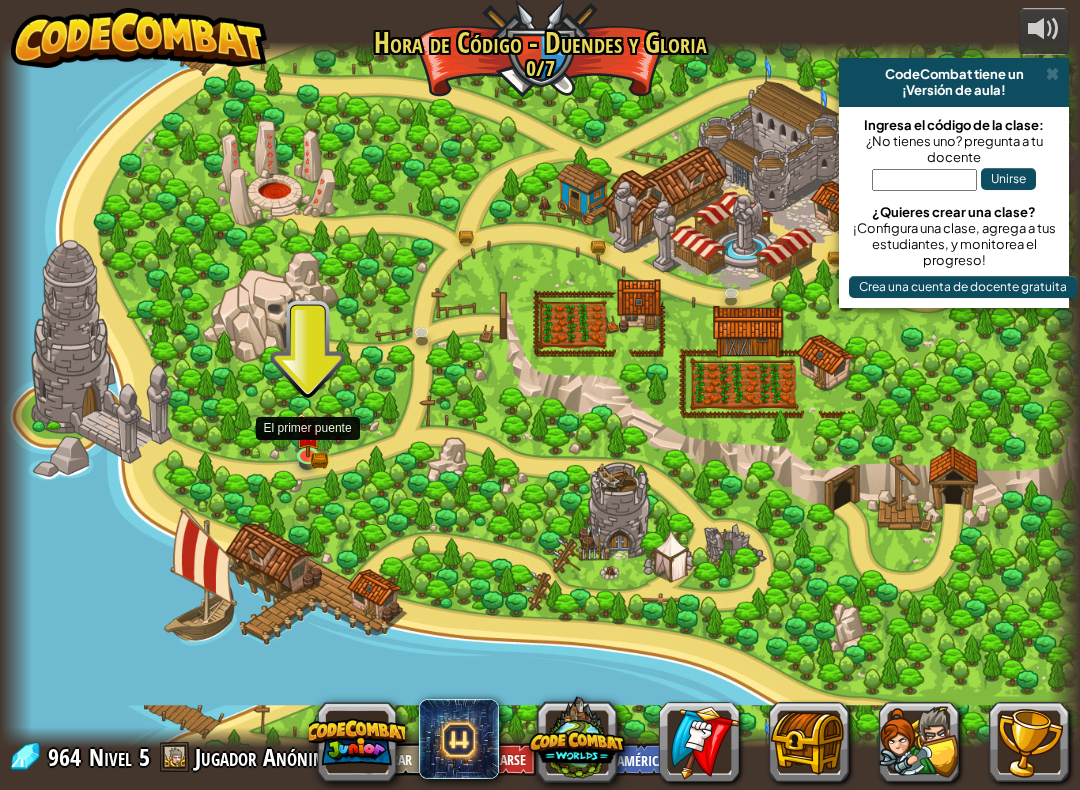 click at bounding box center (307, 436) 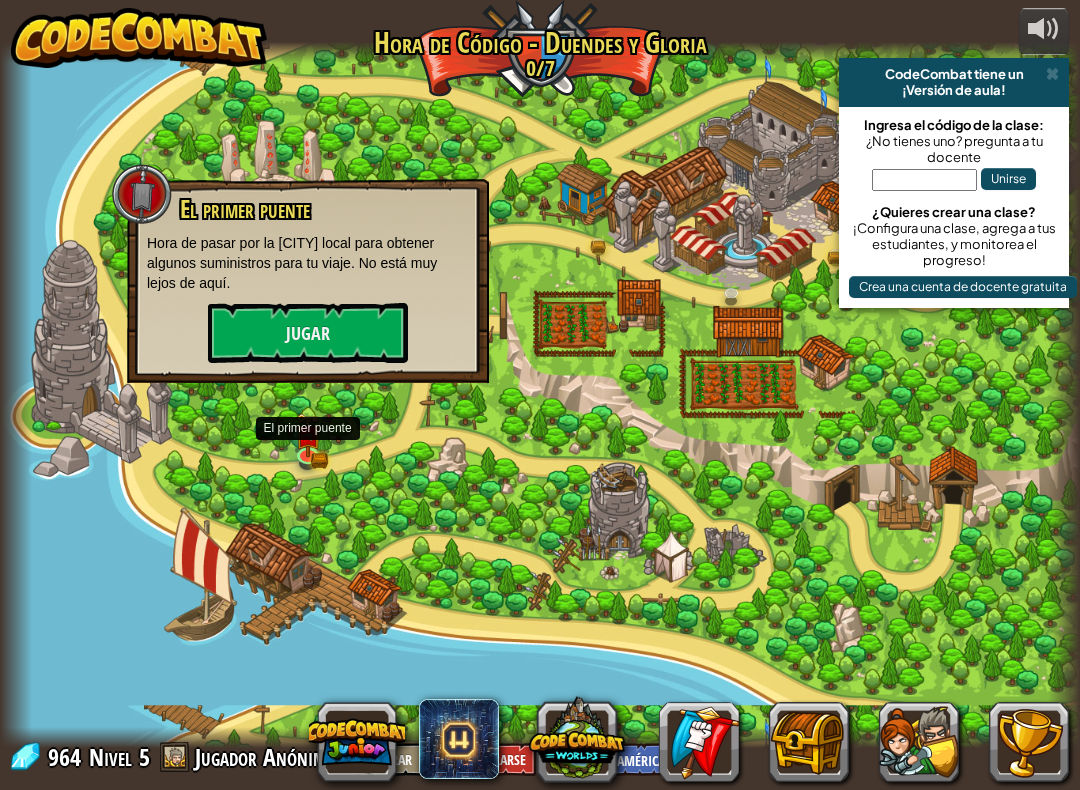 click on "Jugar" at bounding box center (308, 333) 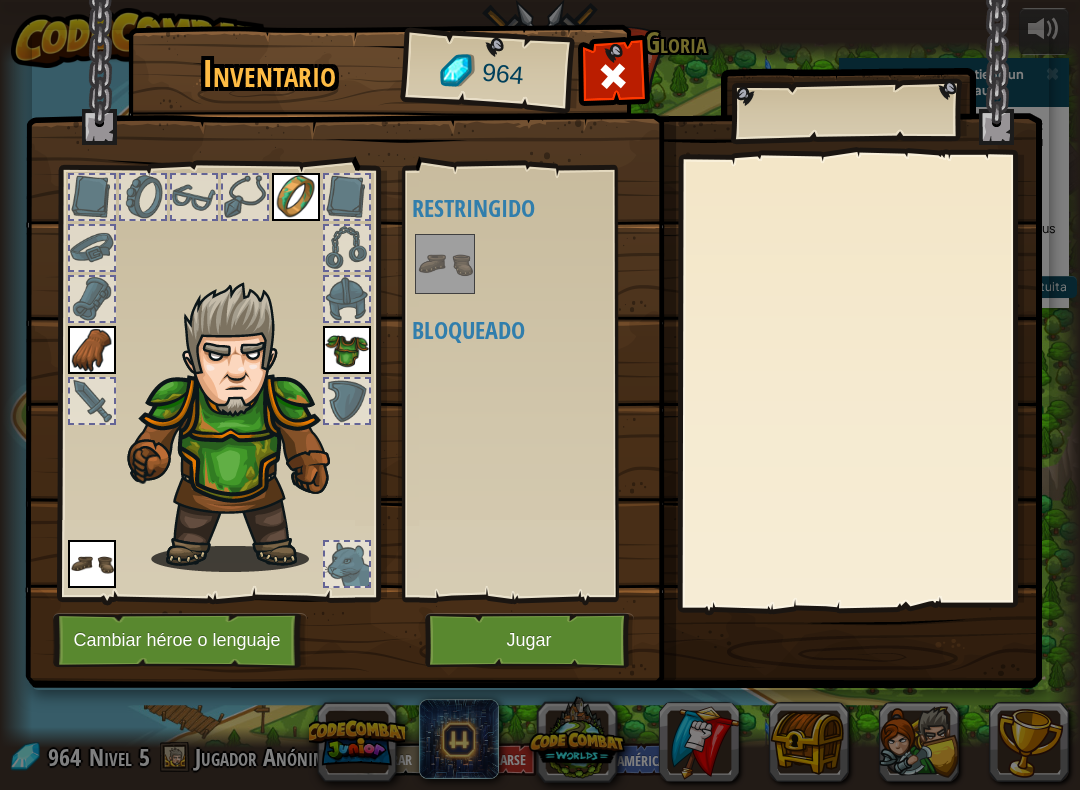 click on "Jugar" at bounding box center [529, 640] 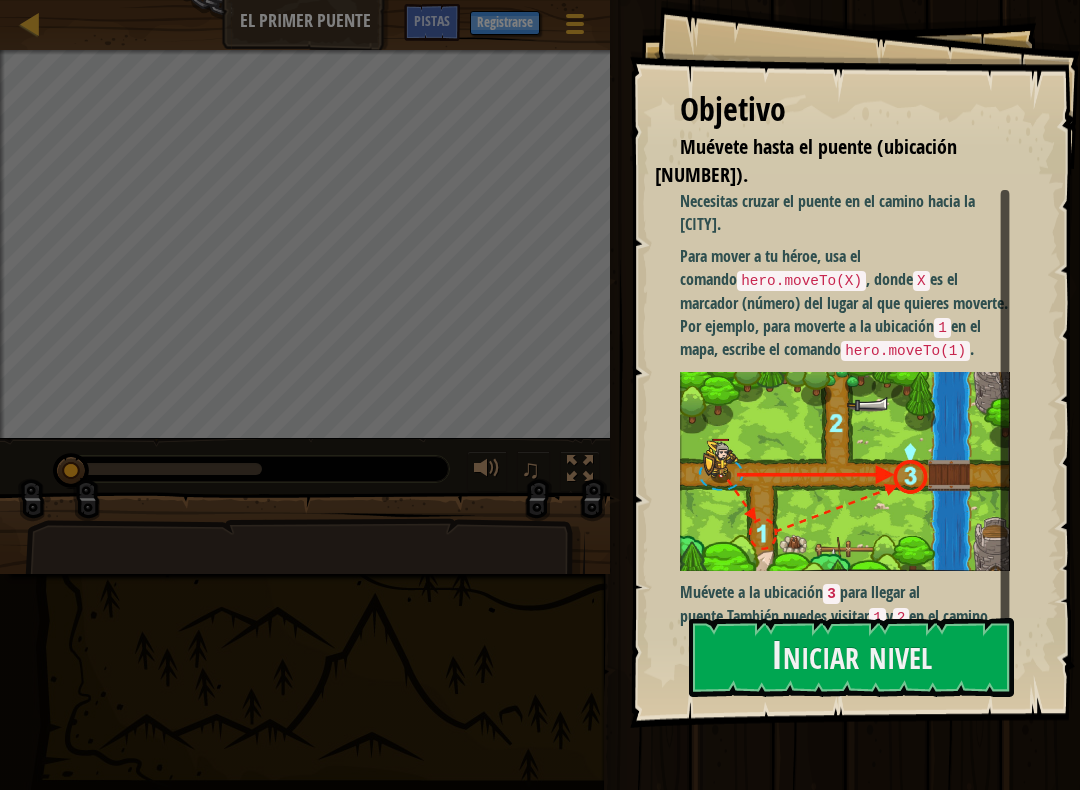 click on "Iniciar nivel" at bounding box center [851, 657] 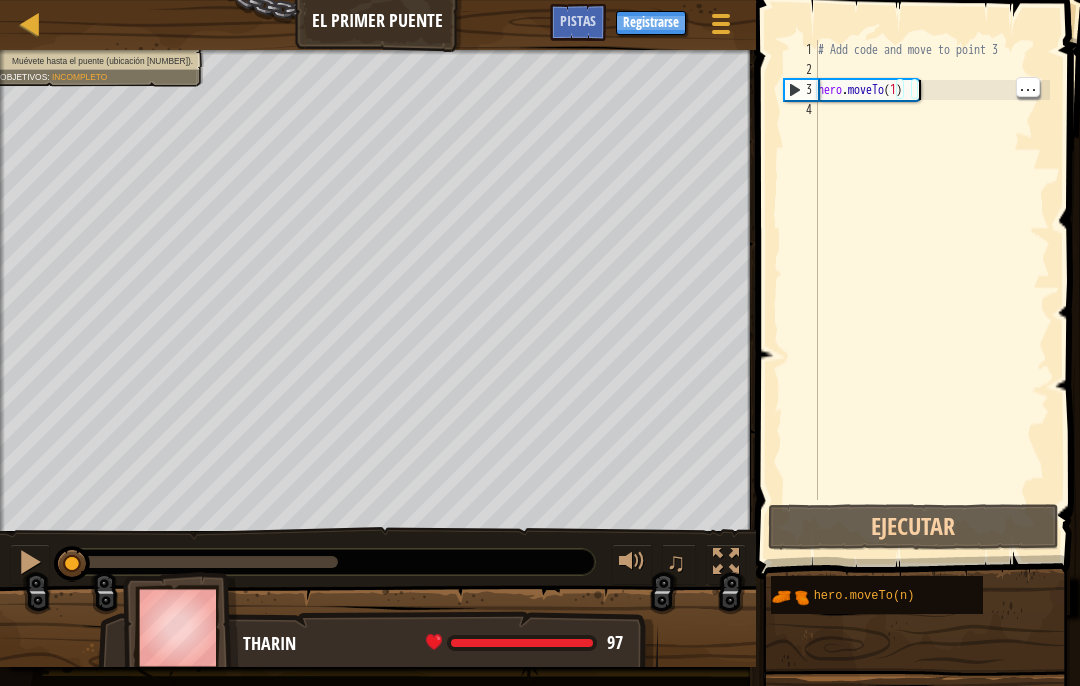 click at bounding box center (30, 23) 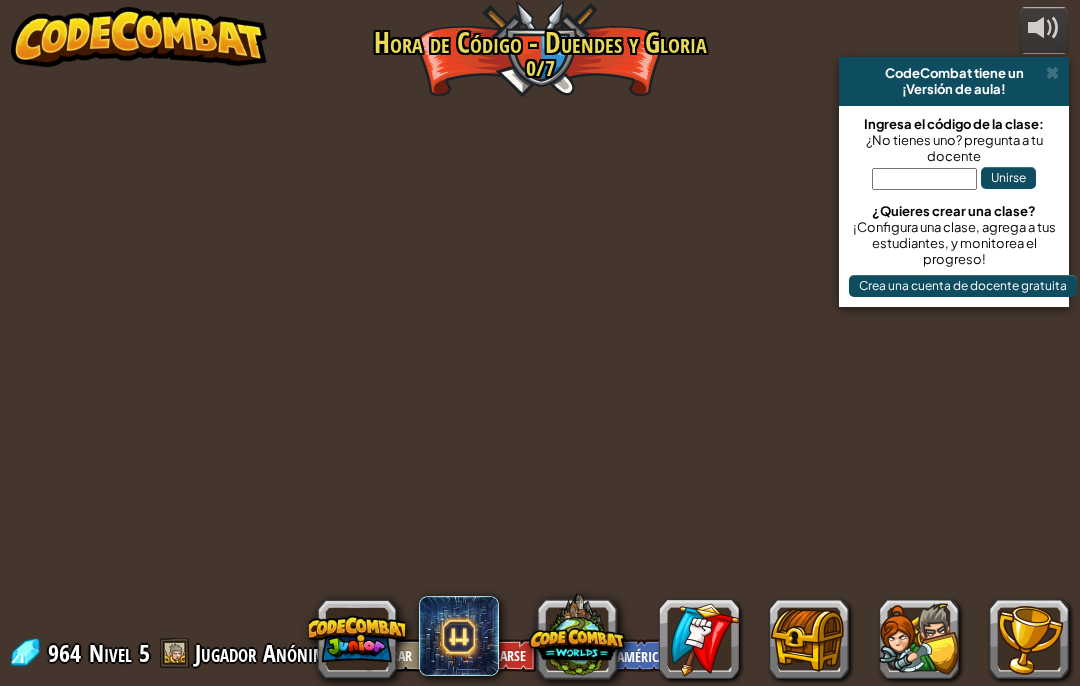 select on "es-419" 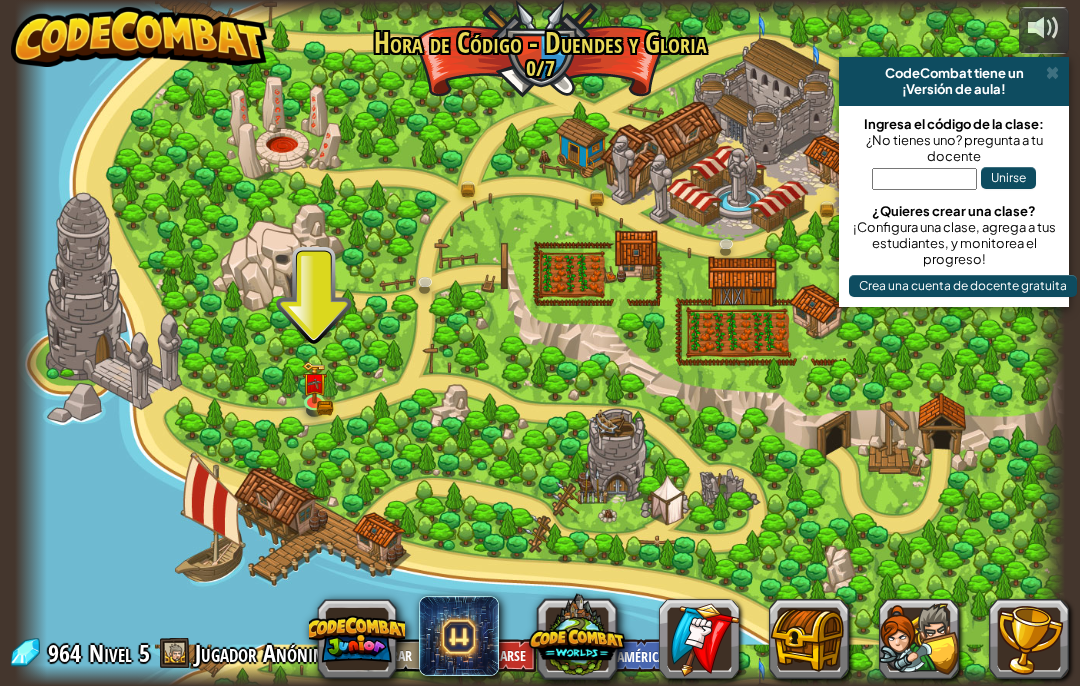 click at bounding box center (357, 639) 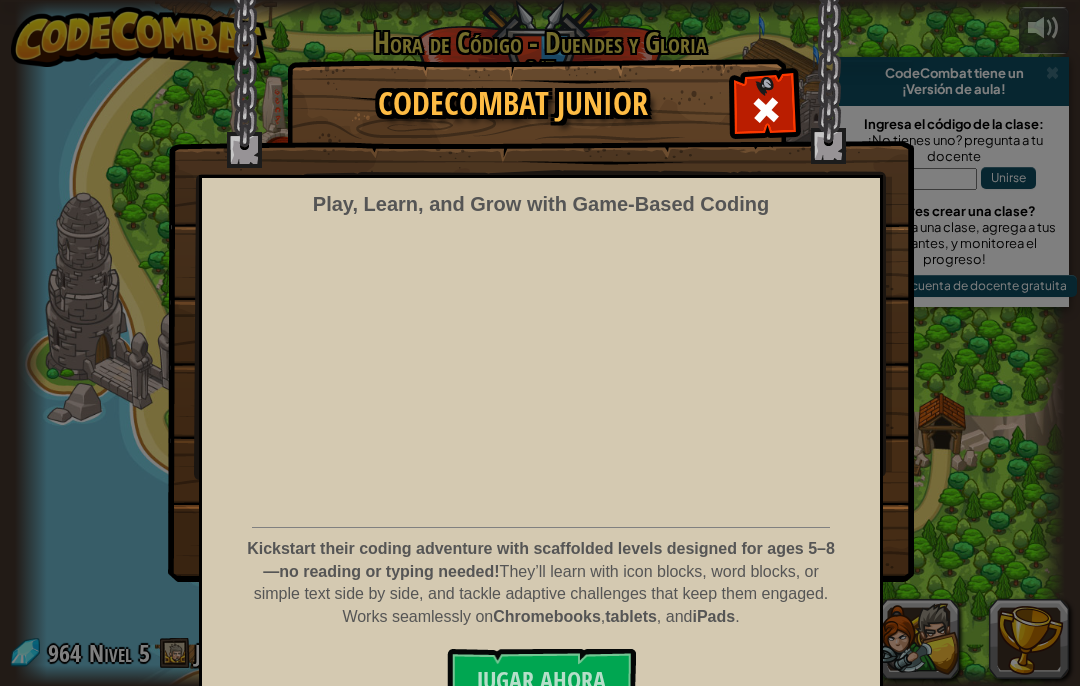 click on "Jugar Ahora" at bounding box center [541, 680] 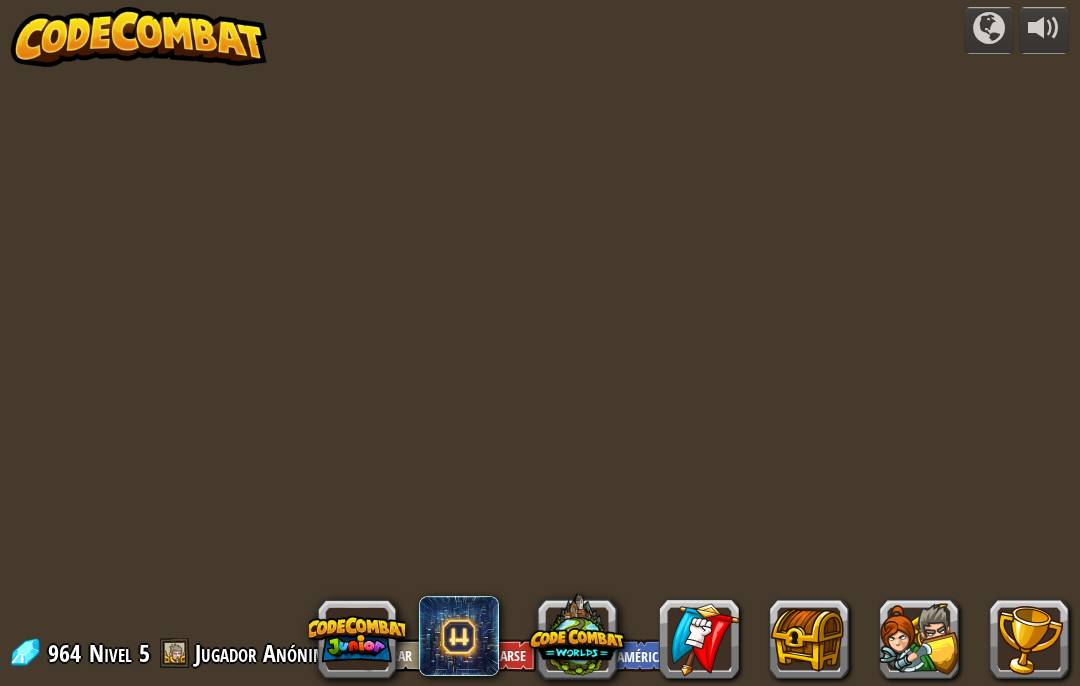select on "es-419" 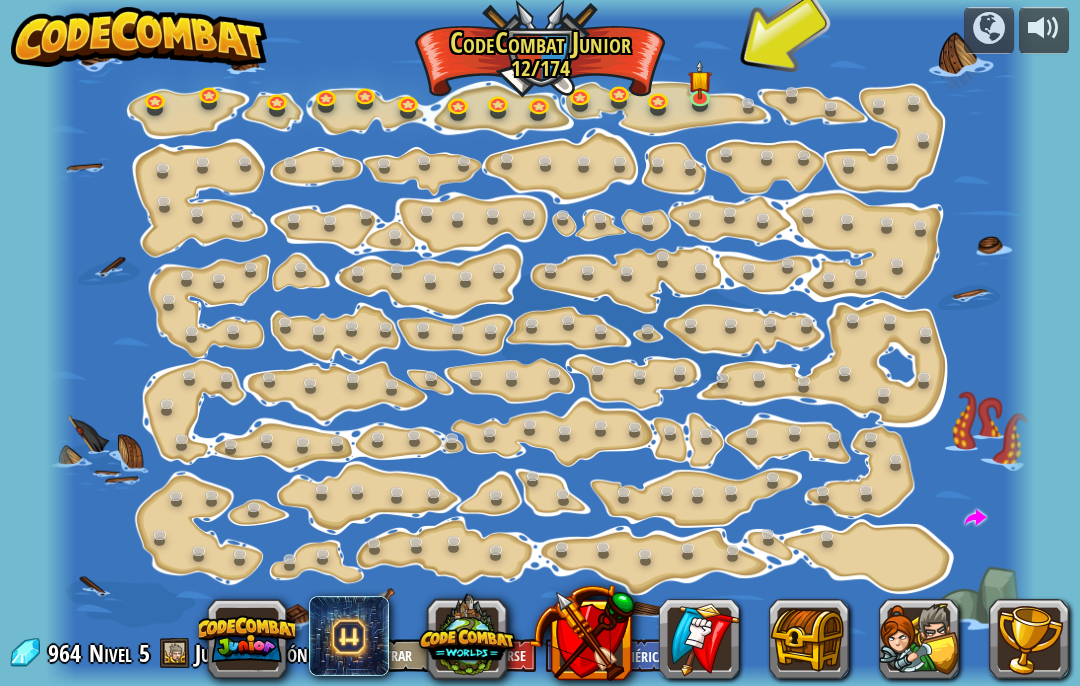 click at bounding box center (581, 632) 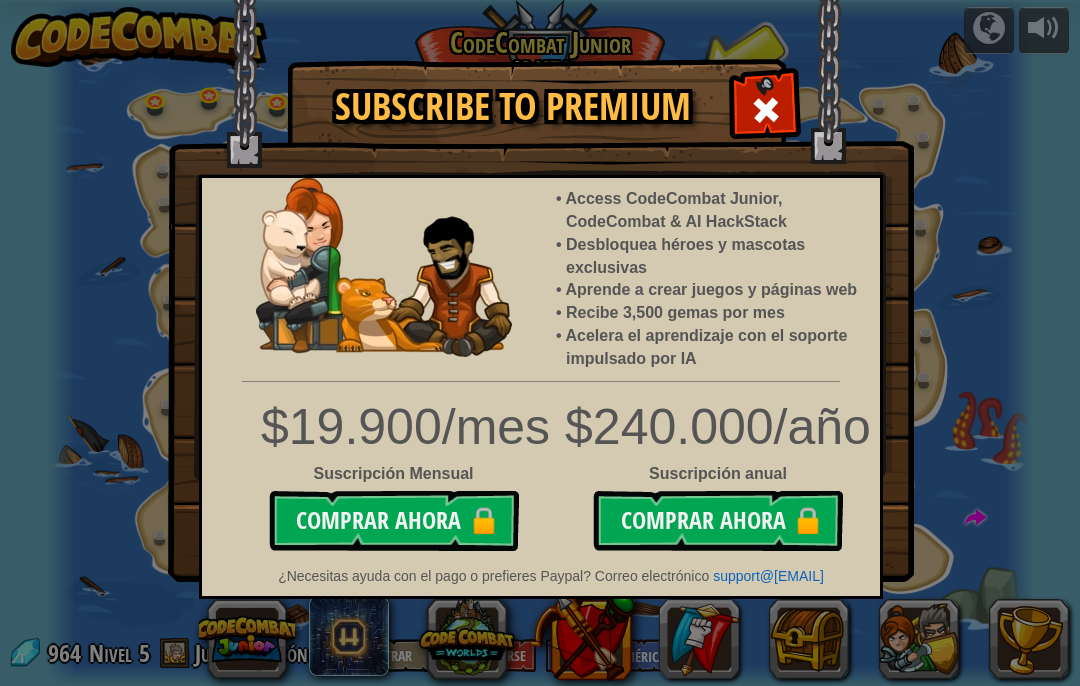 click at bounding box center (766, 110) 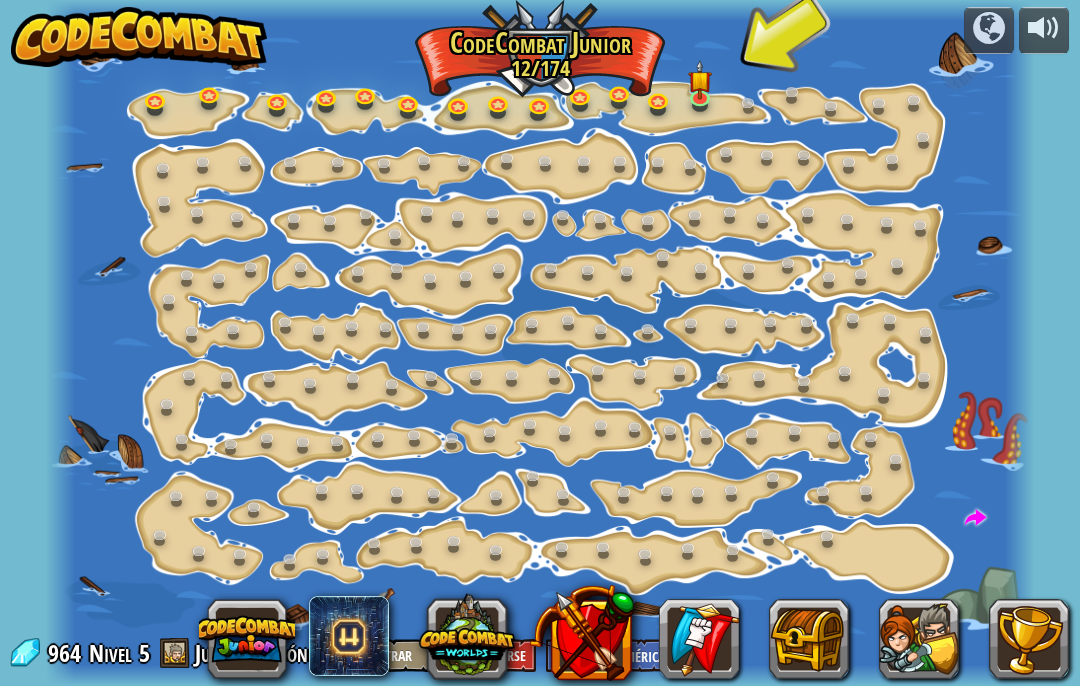 click at bounding box center (809, 639) 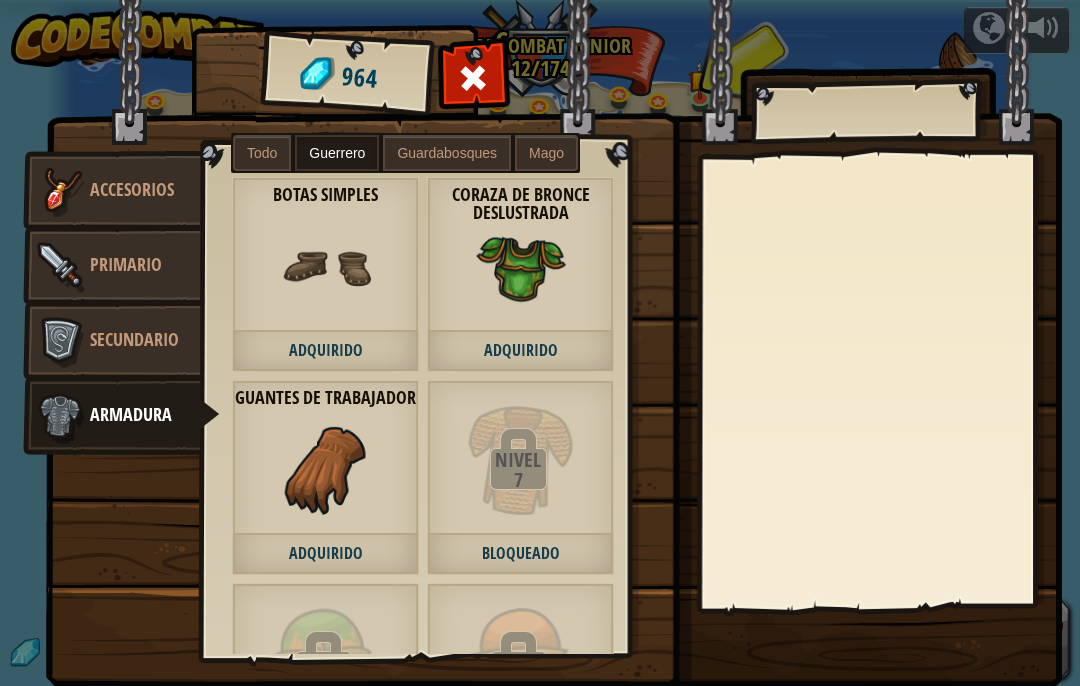 click at bounding box center [60, 266] 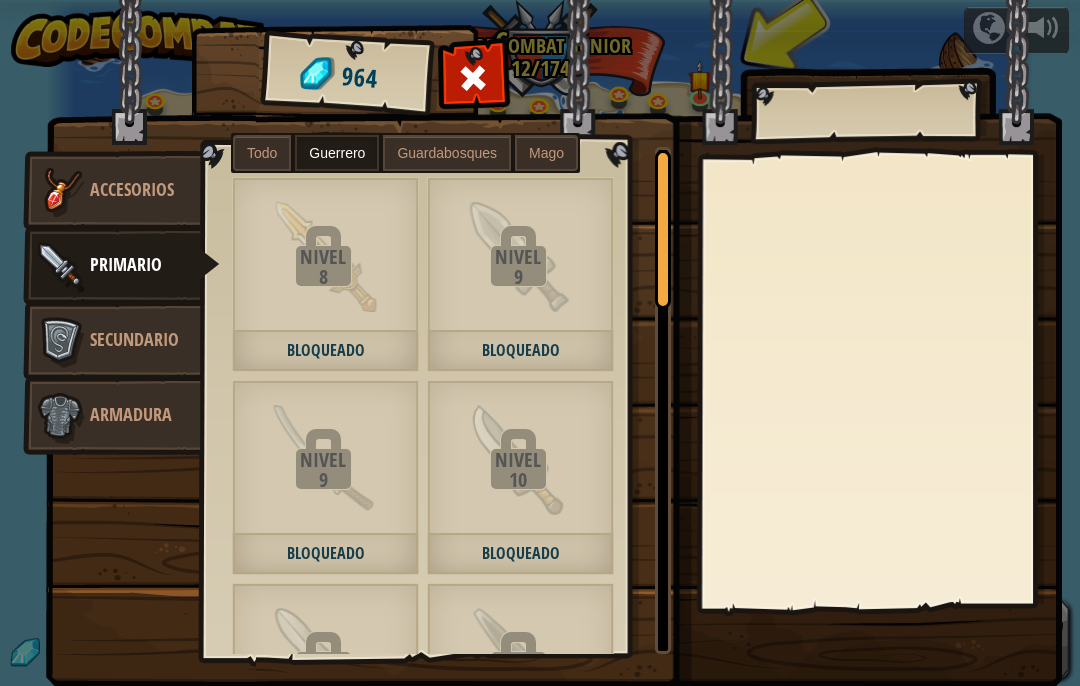 click on "Accesorios" at bounding box center (112, 191) 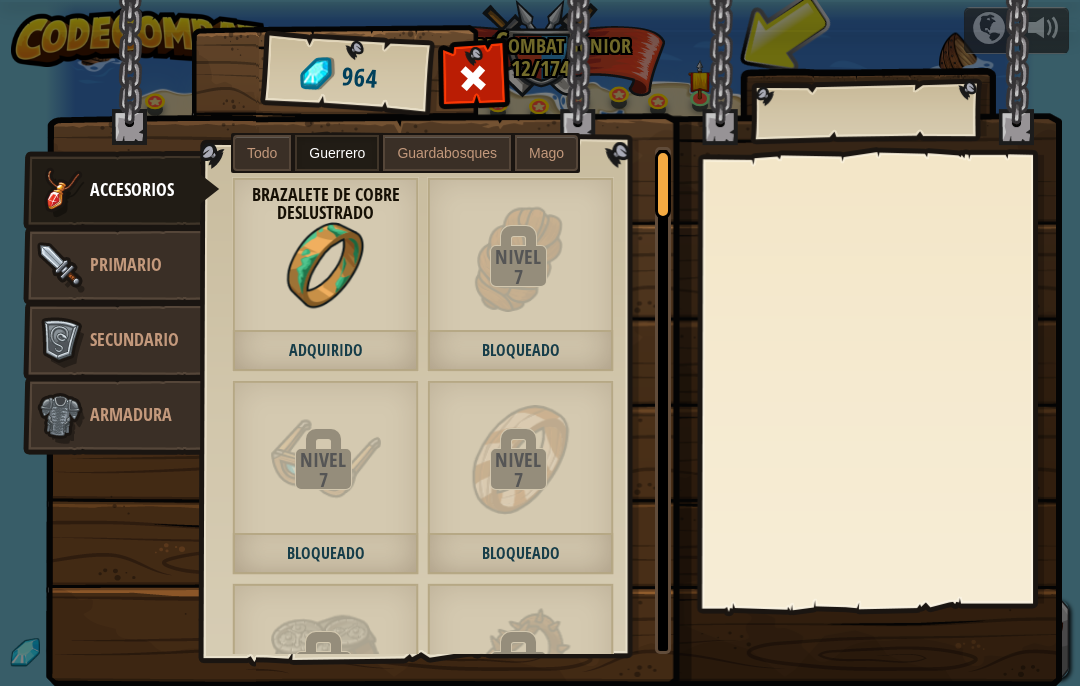 click at bounding box center (60, 341) 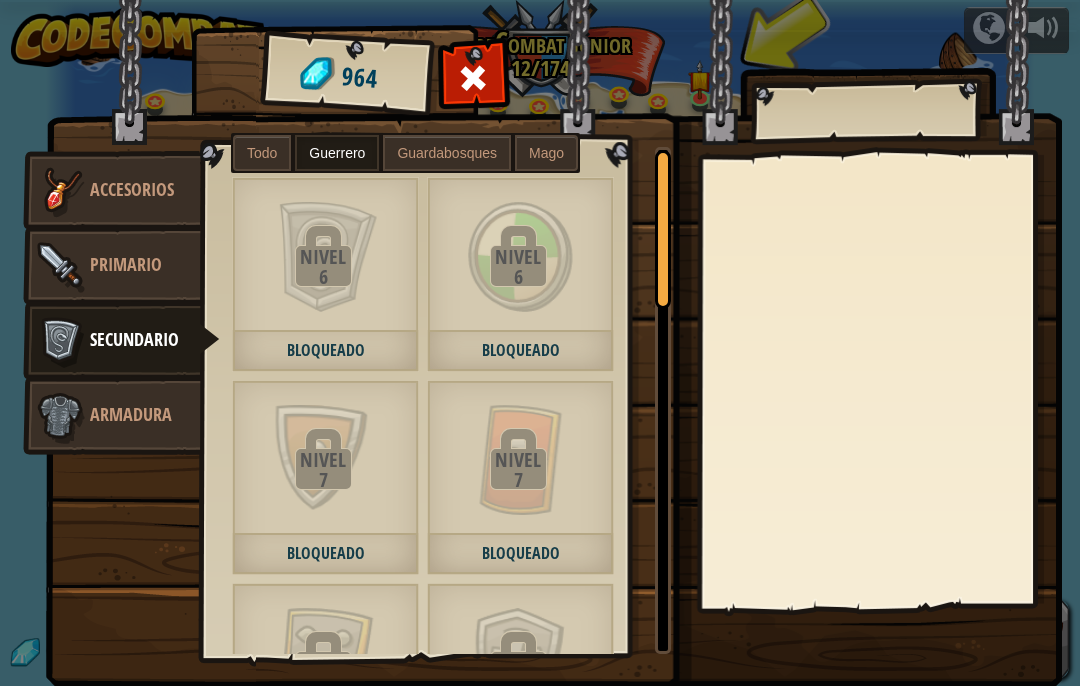 click at bounding box center (60, 191) 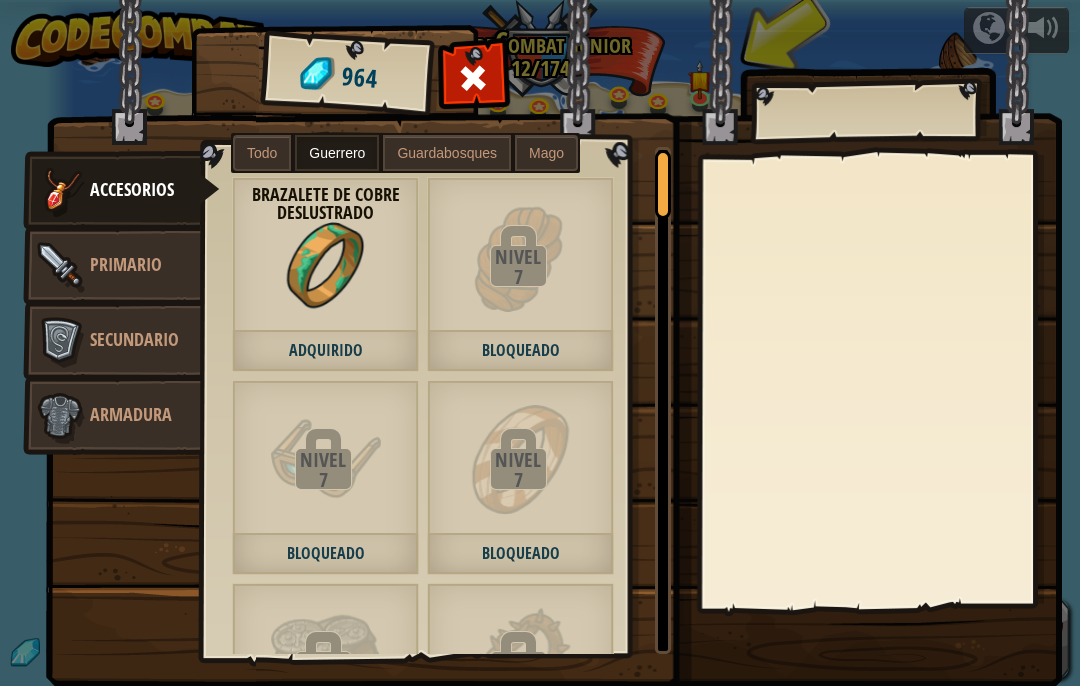 click on "Brazalete de cobre deslustrado Adquirido" at bounding box center (325, 274) 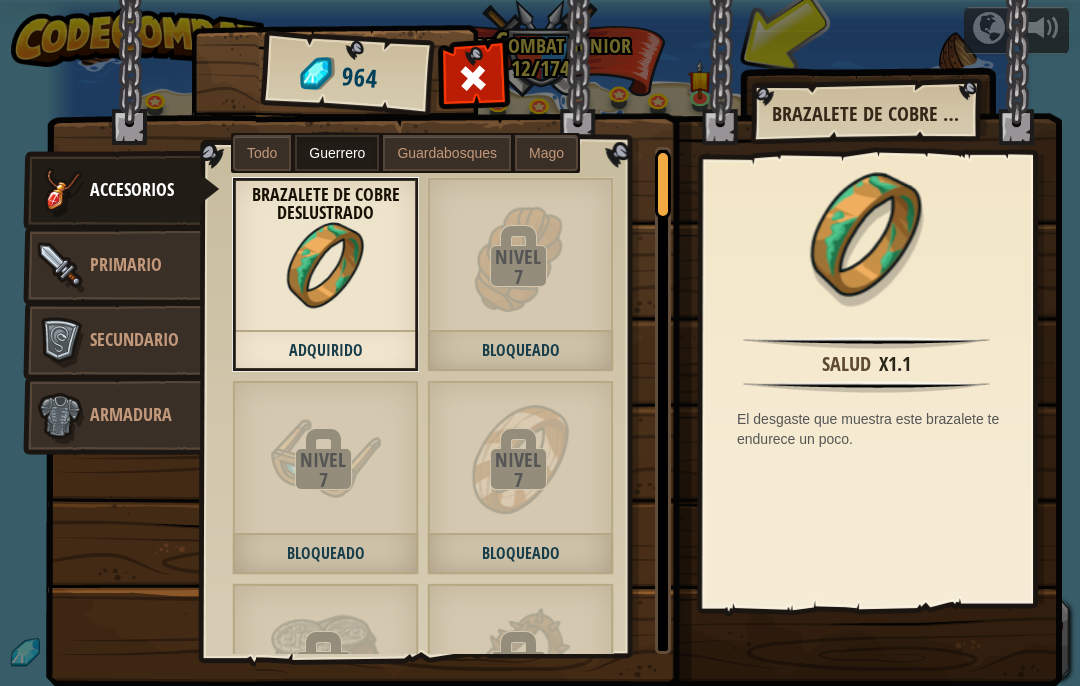 click at bounding box center (473, 83) 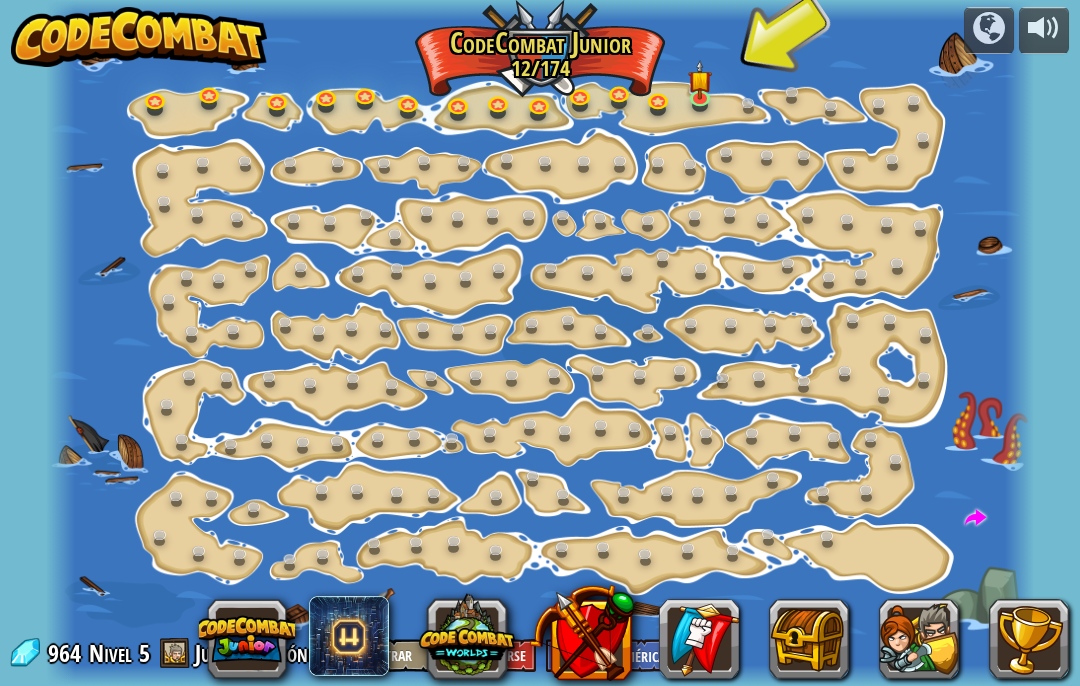 click at bounding box center (919, 639) 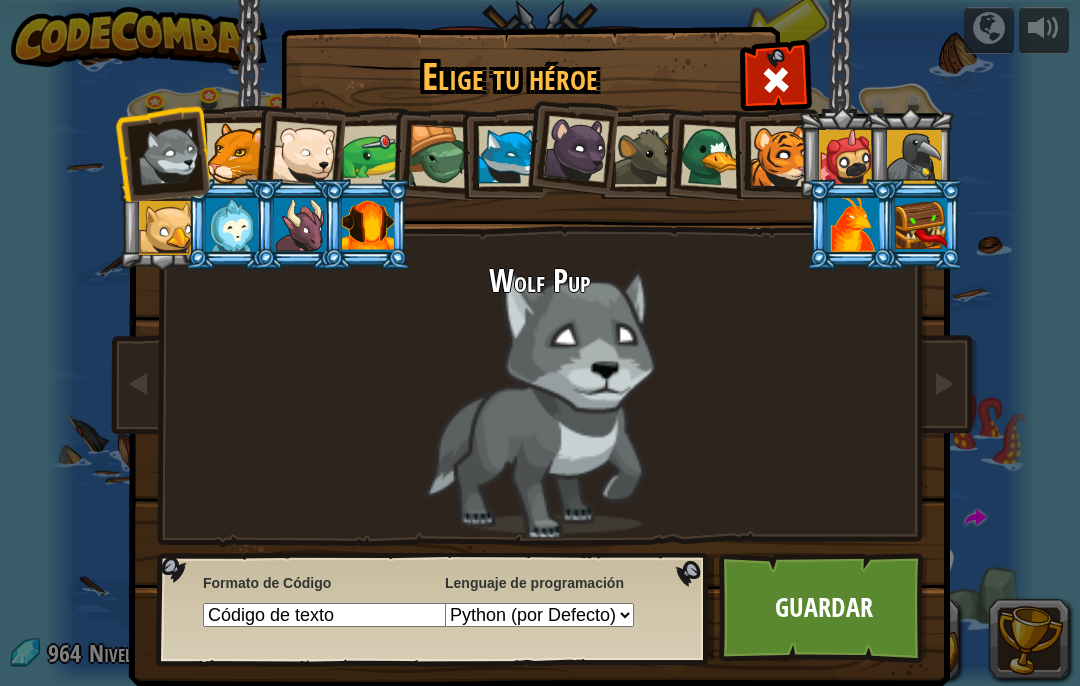 click at bounding box center [780, 156] 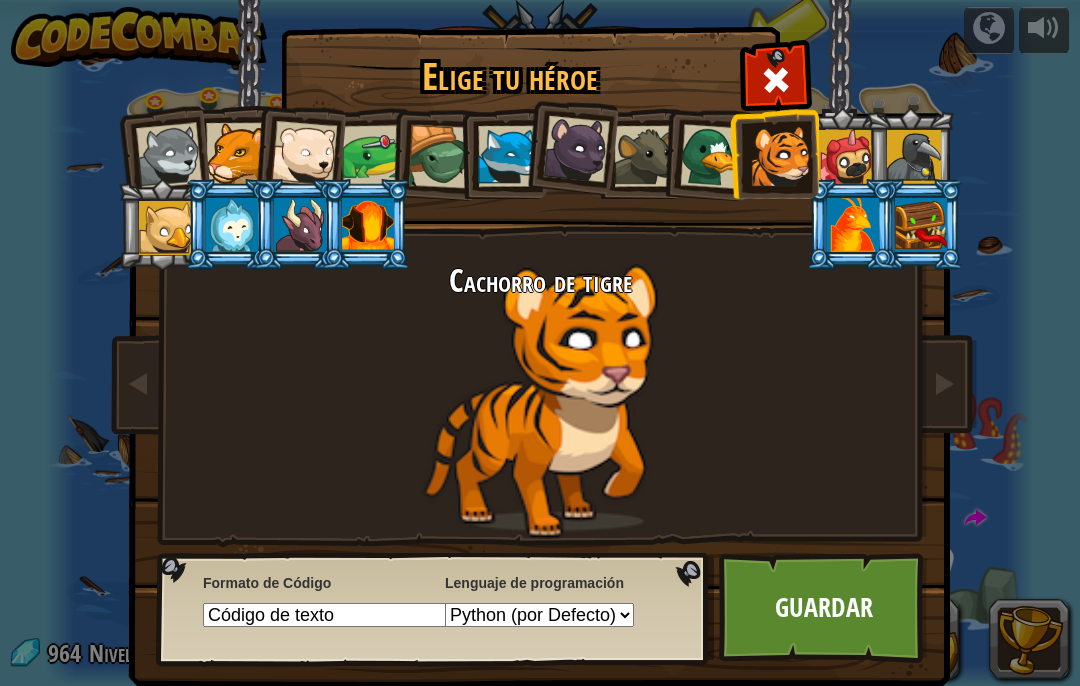 click at bounding box center (576, 149) 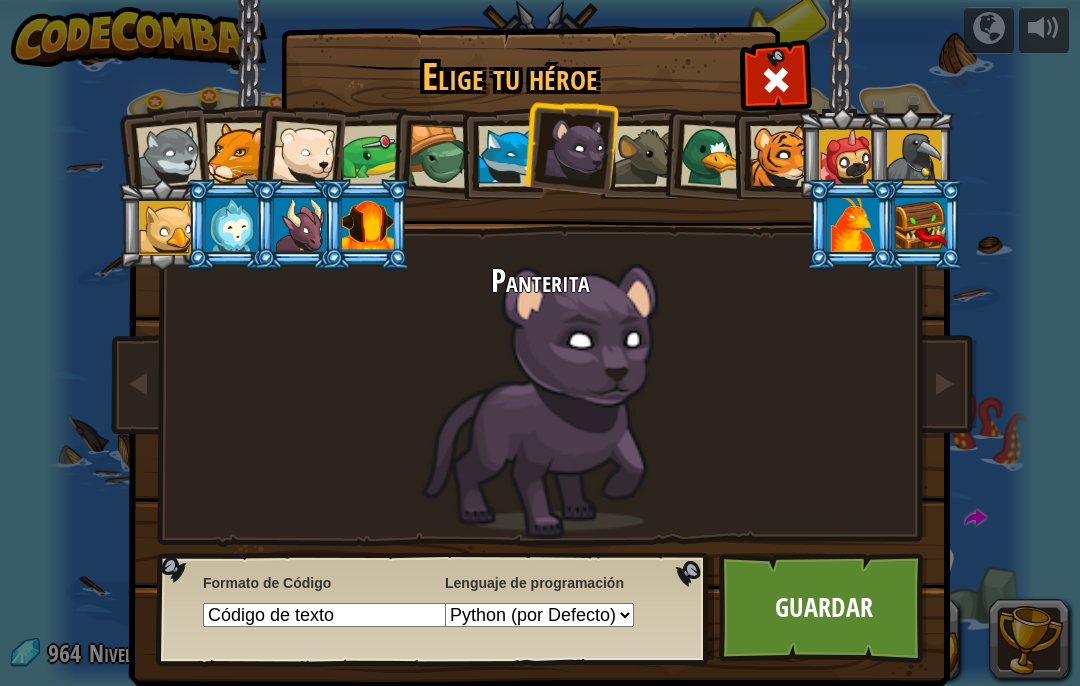 click at bounding box center (508, 156) 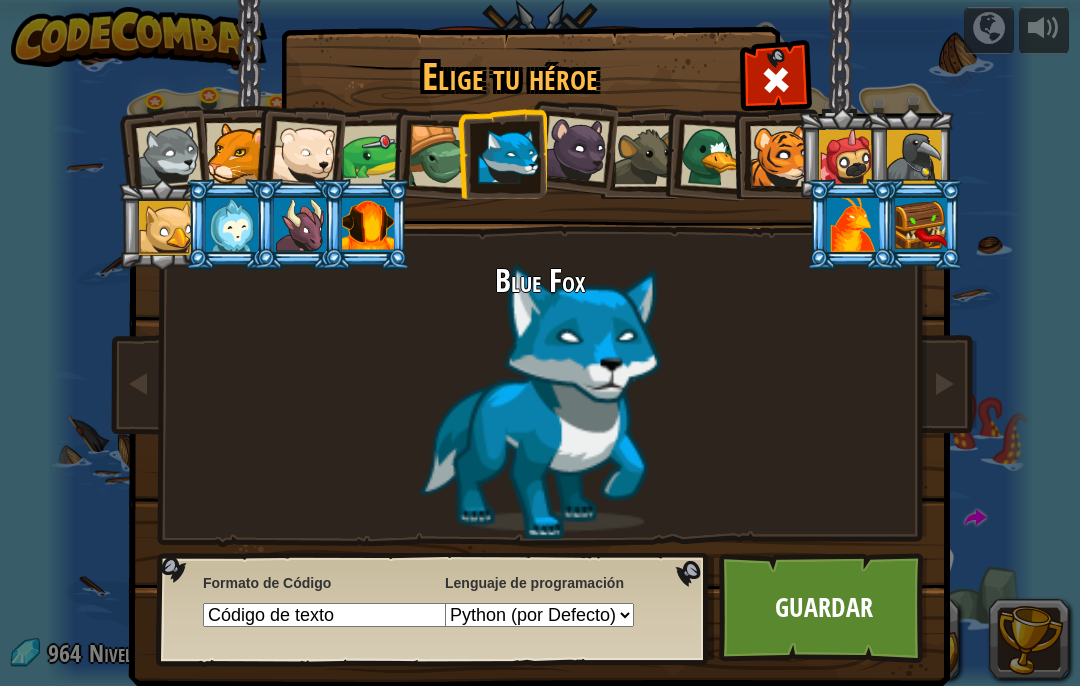 click at bounding box center [544, 330] 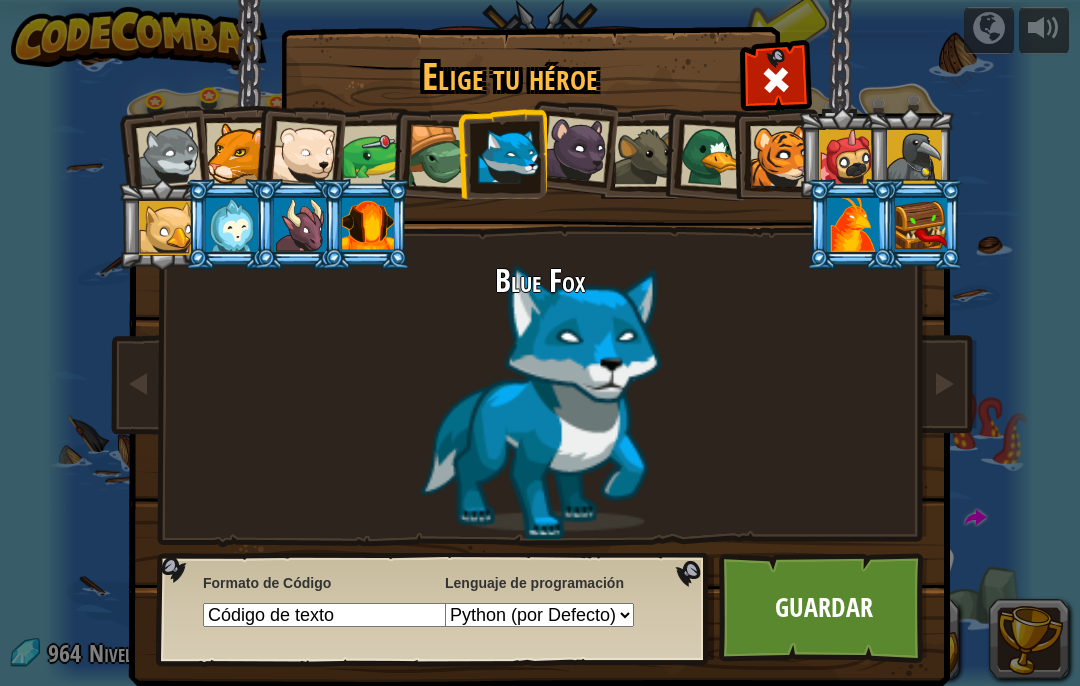 click on "Wolf Pup Cougar Polar Bear Cub Frog Tortuga Blue Fox Panterita Brown Rat Pato Cachorro de tigre Pugicorn Raven Baby Griffin Yetibab Mimic Phoenix Dragoncito Kindling Elemental" at bounding box center (540, 316) 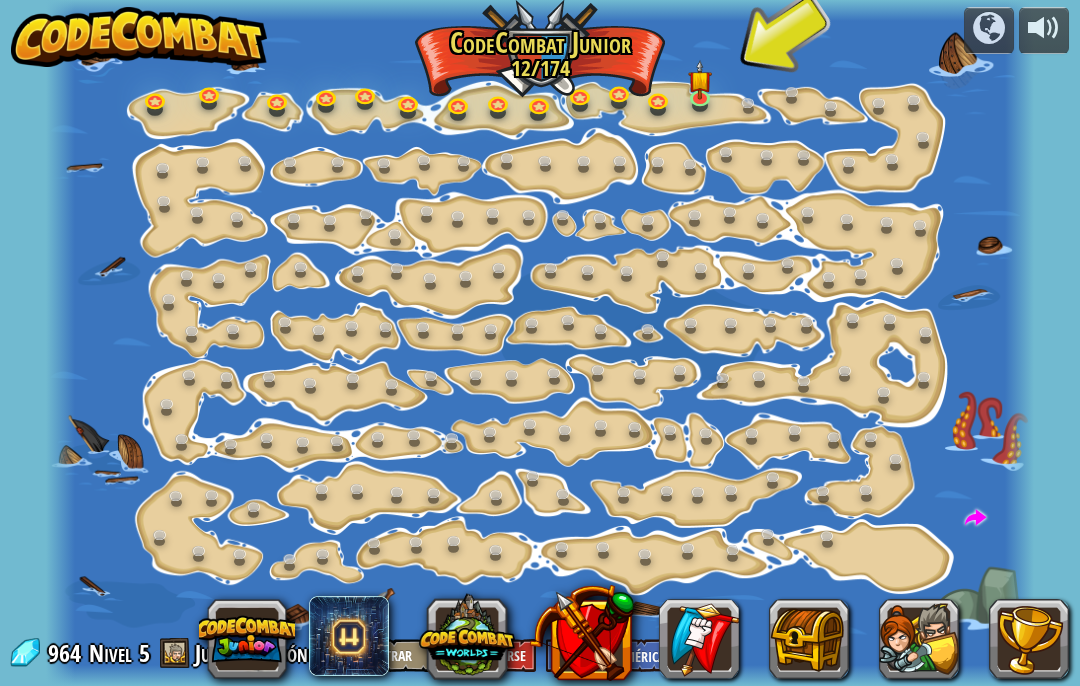 click at bounding box center [540, 343] 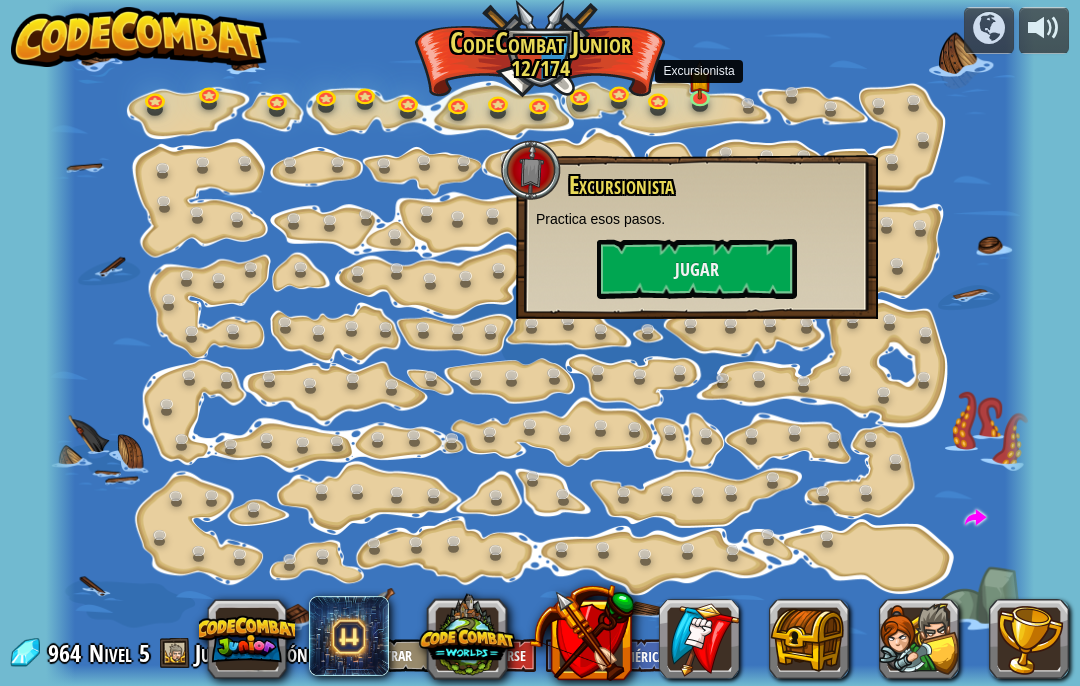 click on "Jugar" at bounding box center [697, 269] 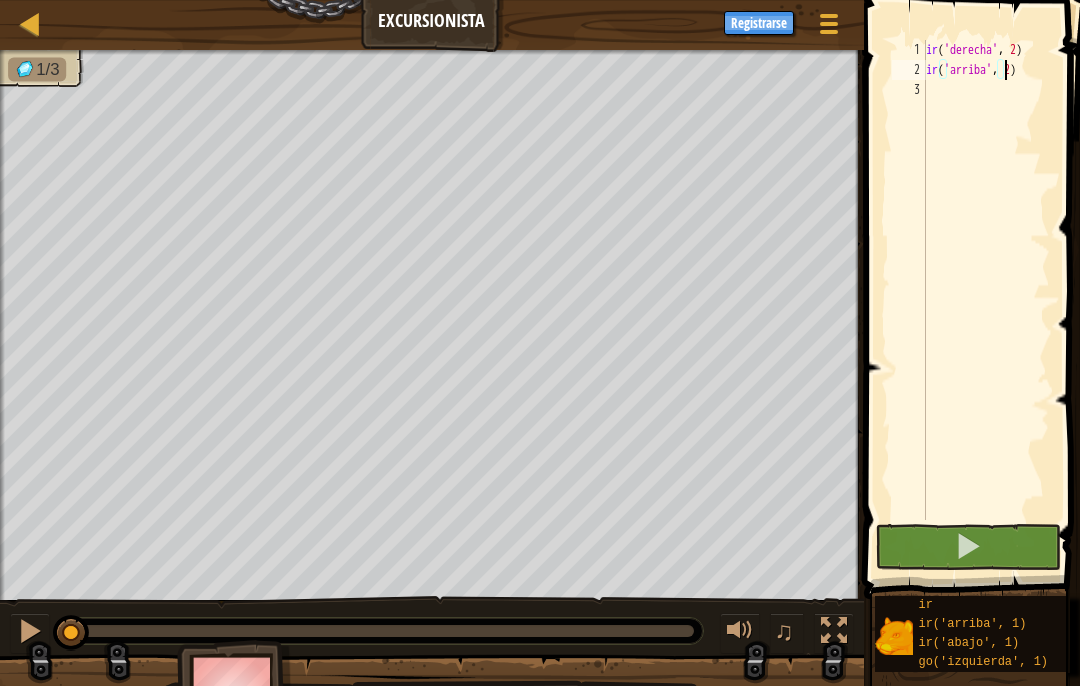 click at bounding box center [968, 547] 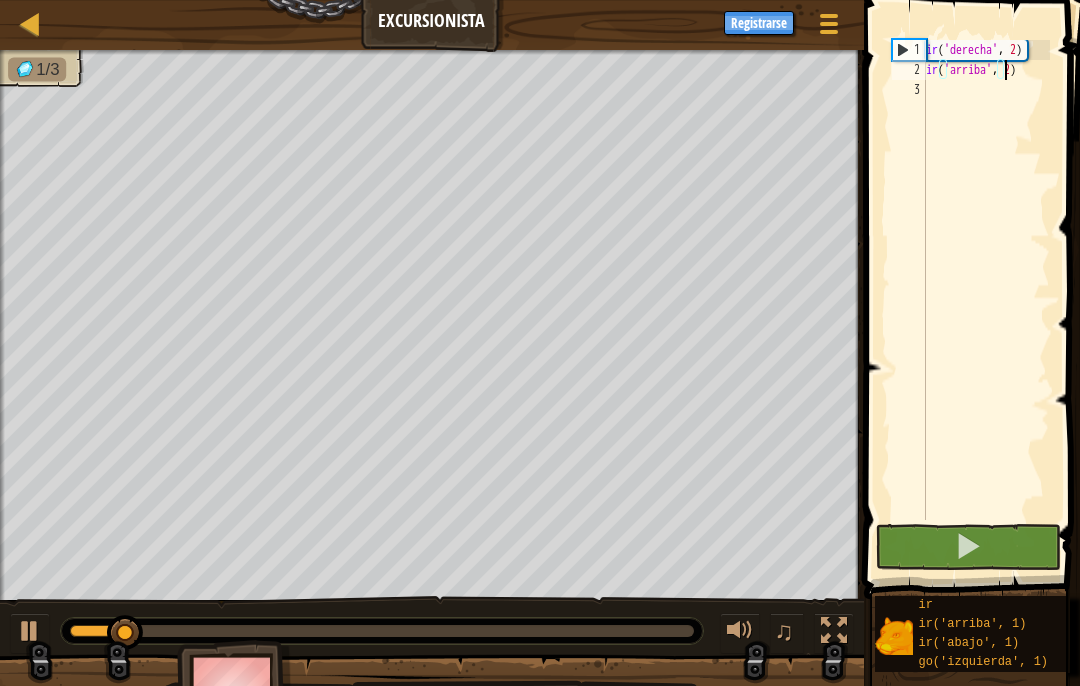 select on "es-419" 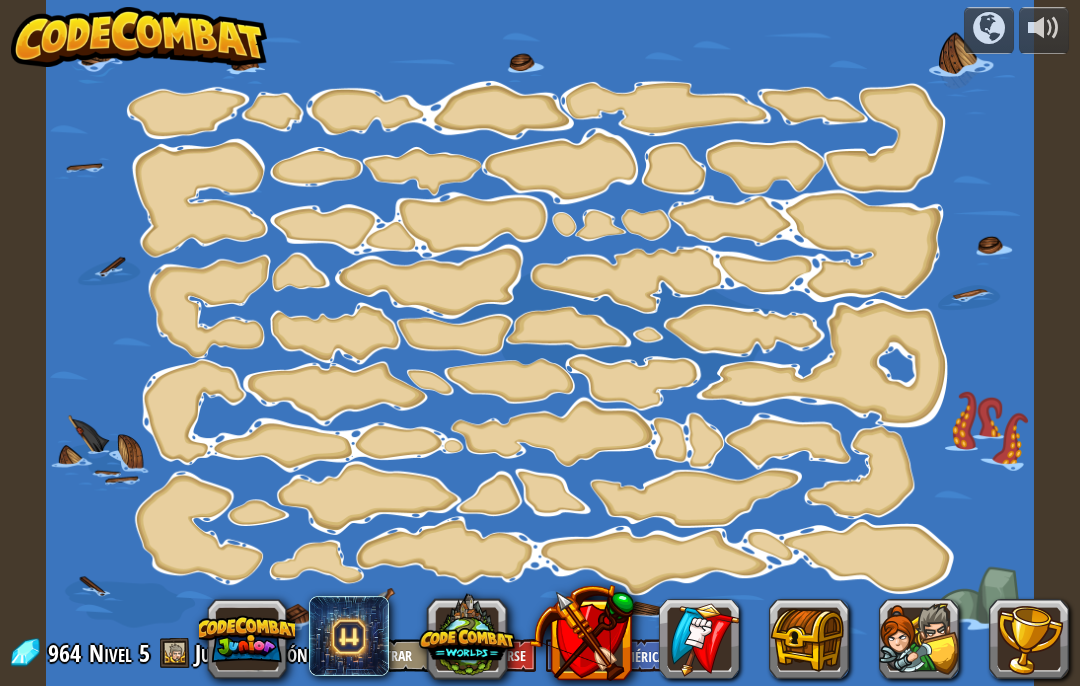select on "es-419" 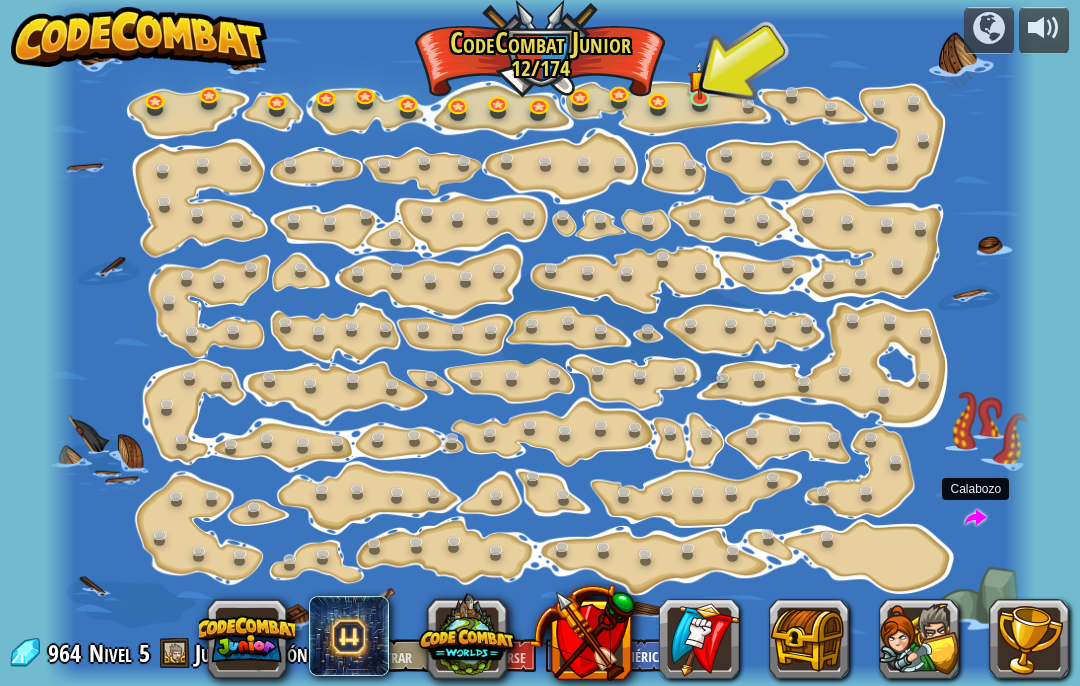 click at bounding box center [976, 519] 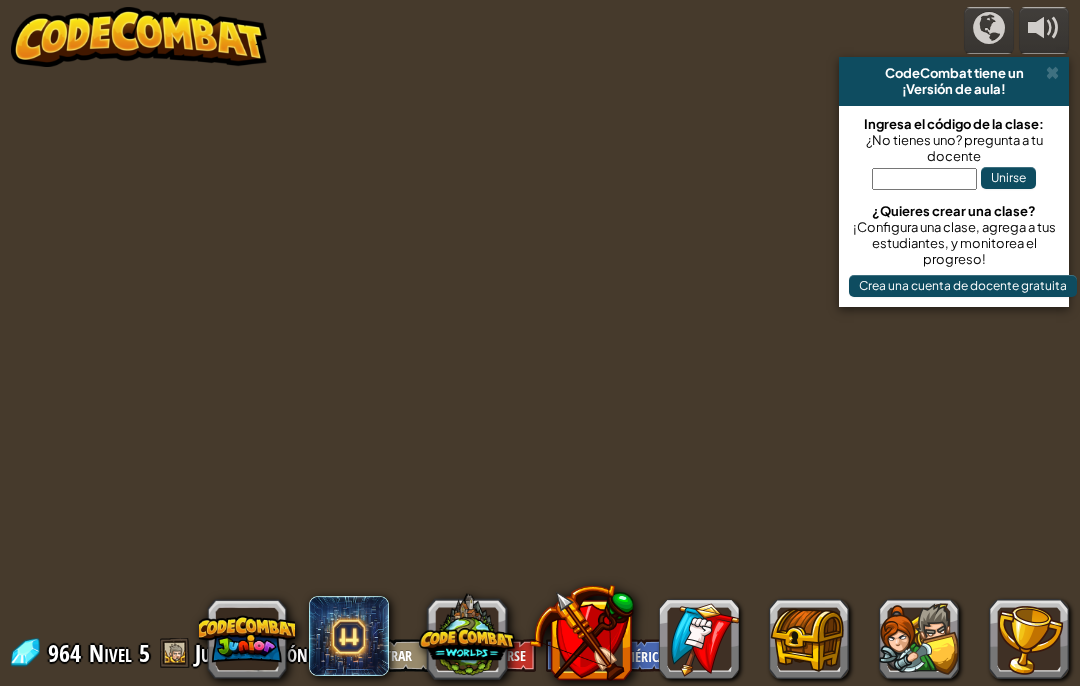 select on "es-419" 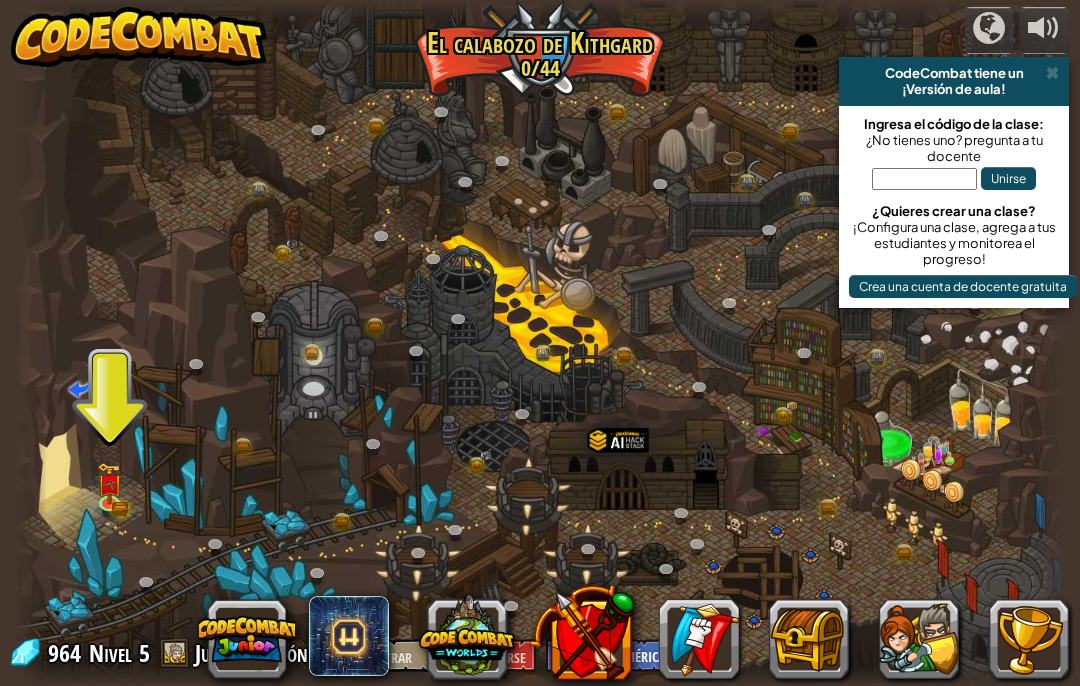 click on "¡Versión de aula!" at bounding box center (954, 89) 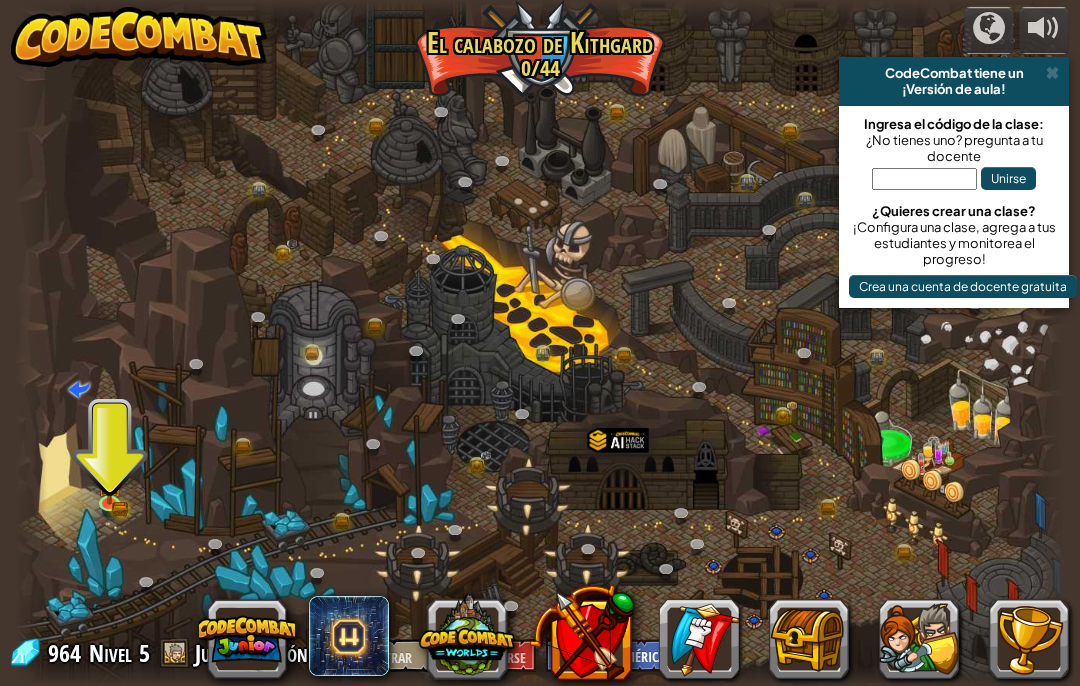 click on "CodeCombat tiene un ¡Versión de aula!" at bounding box center [954, 81] 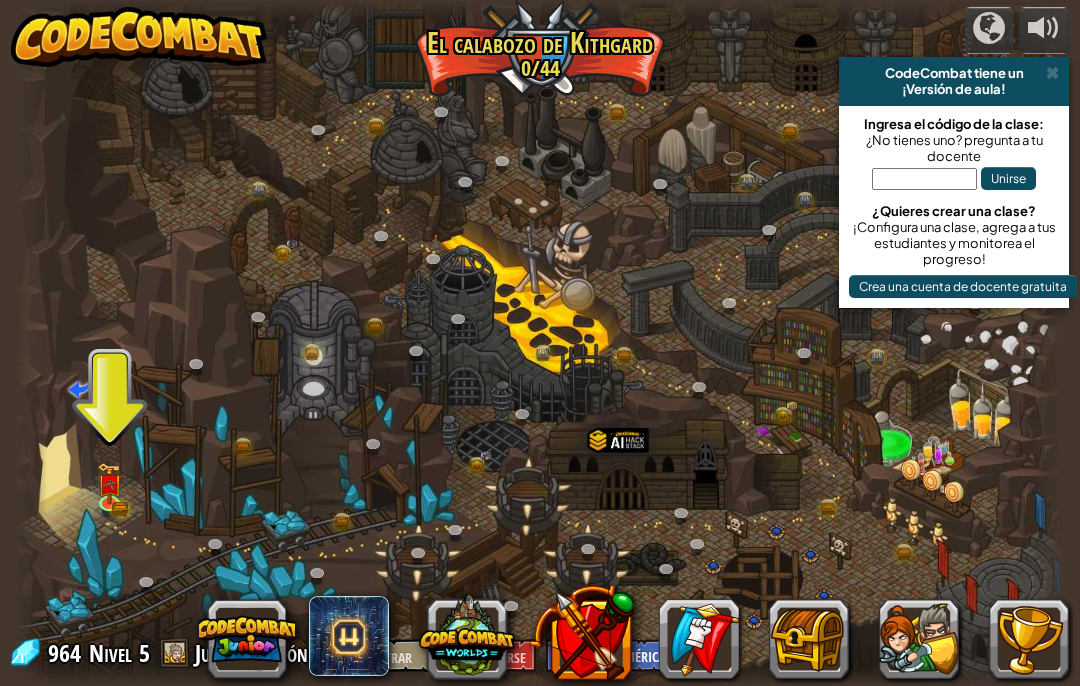 click at bounding box center (1052, 73) 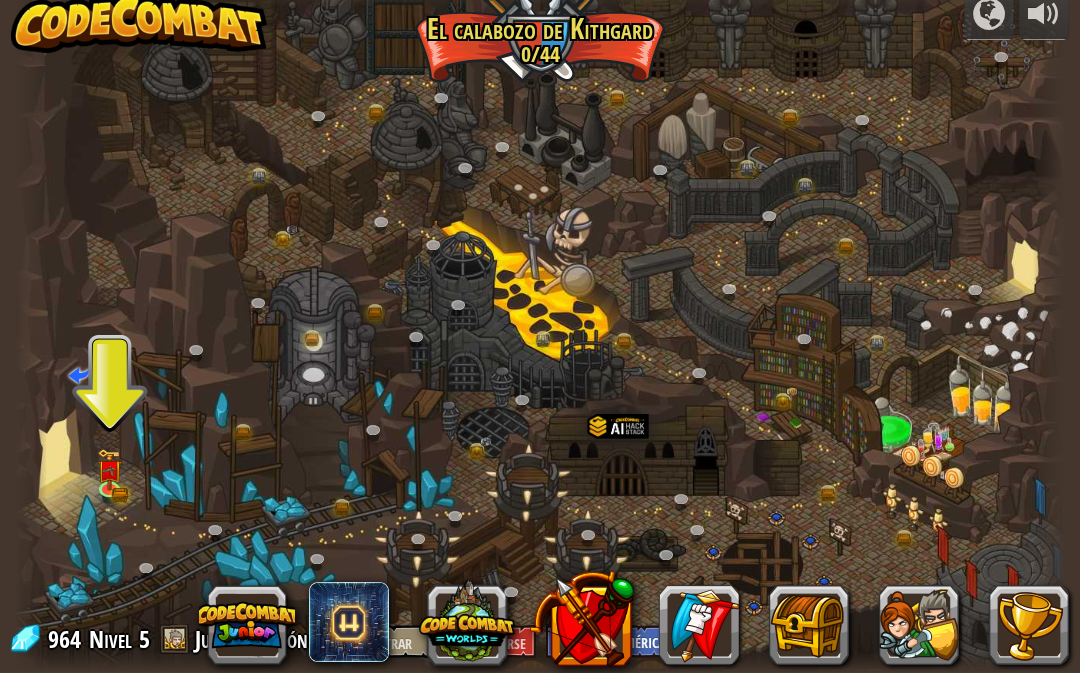 scroll, scrollTop: 0, scrollLeft: 0, axis: both 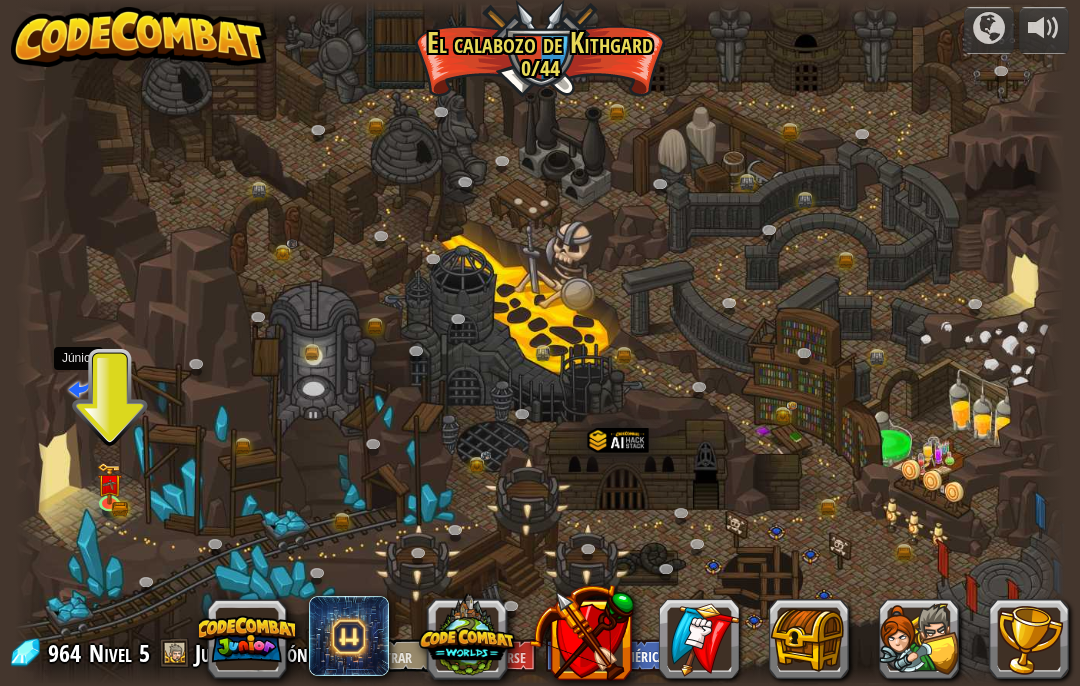 click at bounding box center (79, 388) 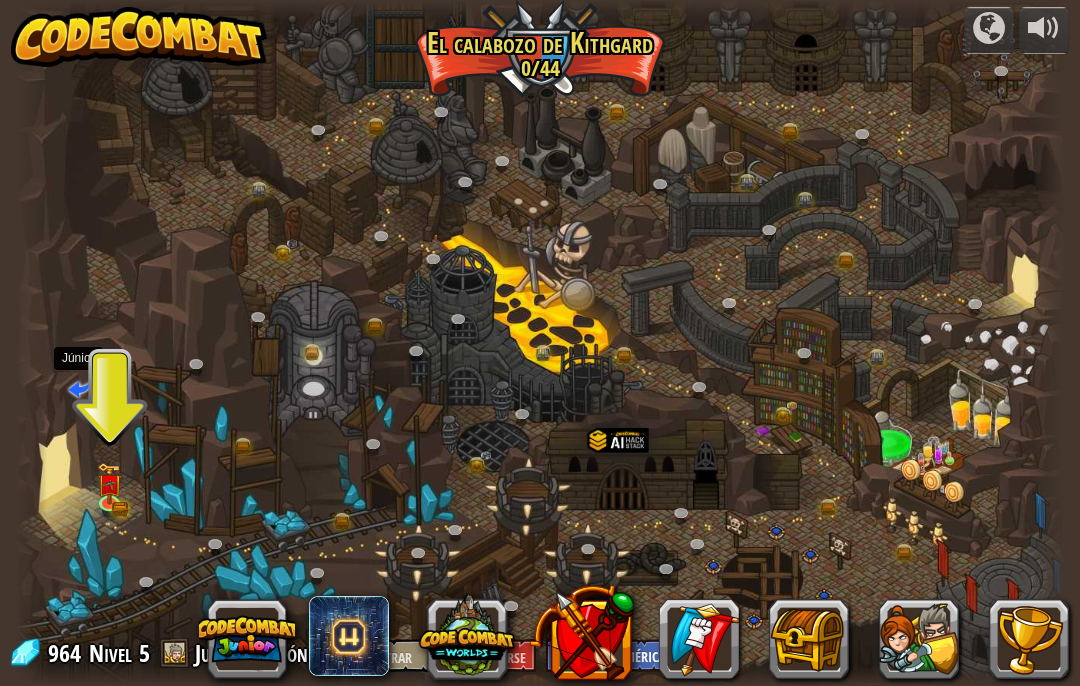 select on "es-419" 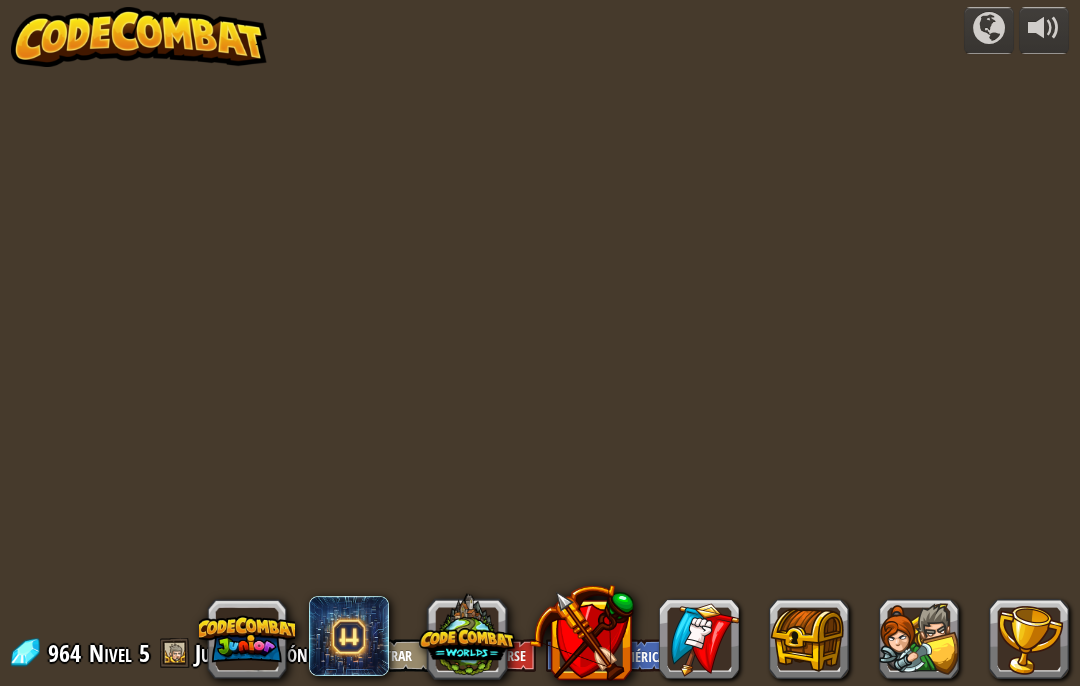 select on "es-419" 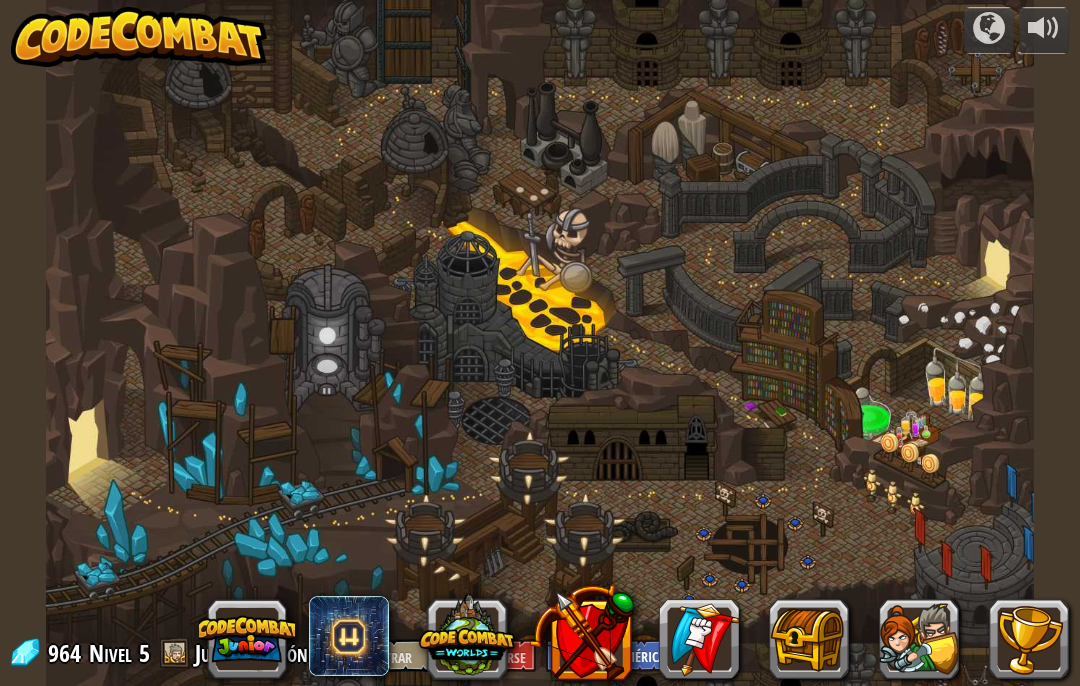 select on "es-419" 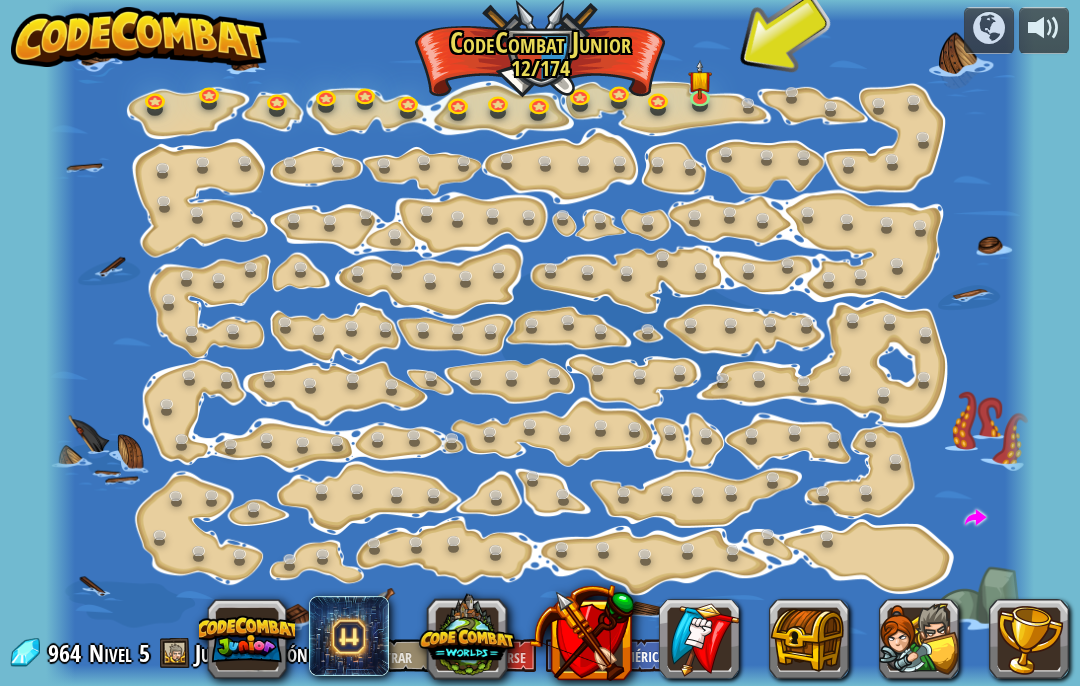 click at bounding box center [976, 519] 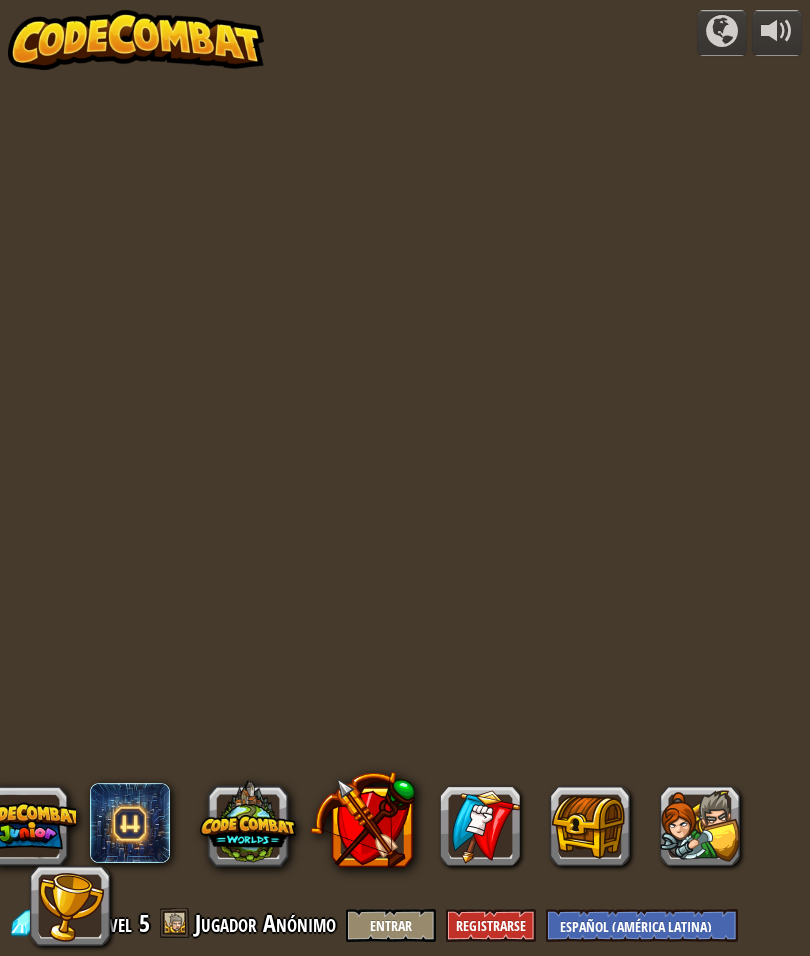 select on "es-419" 